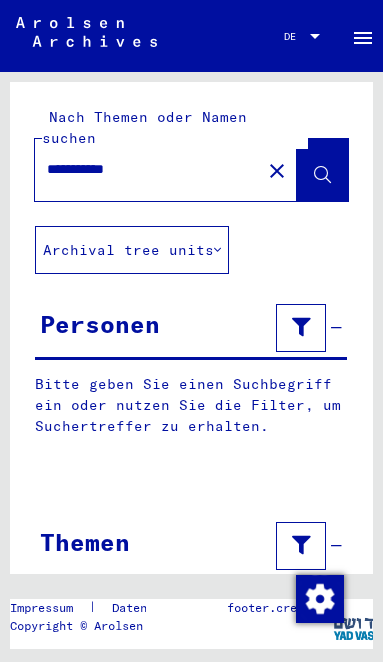 scroll, scrollTop: 0, scrollLeft: 0, axis: both 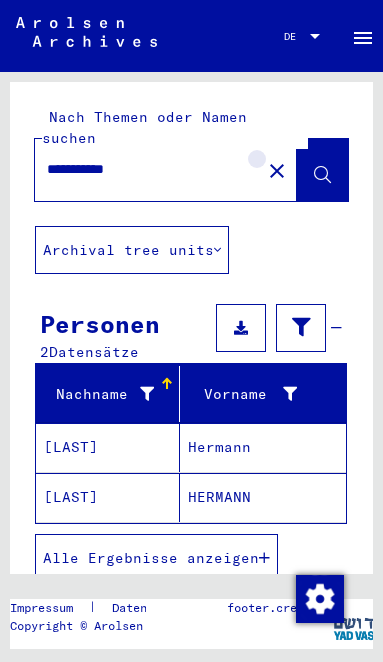 click on "close" 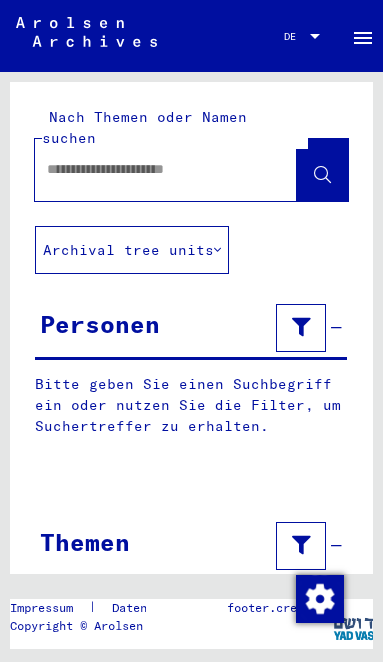 click at bounding box center [148, 169] 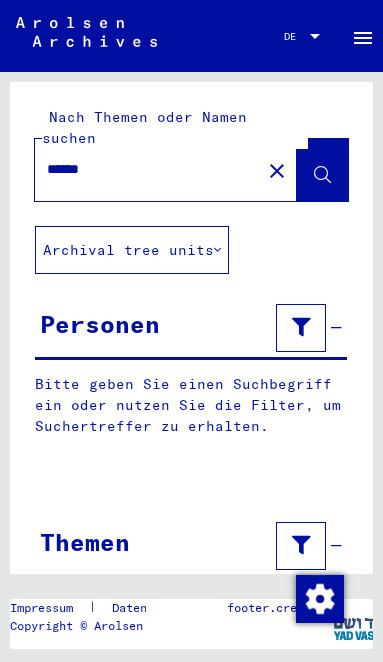click 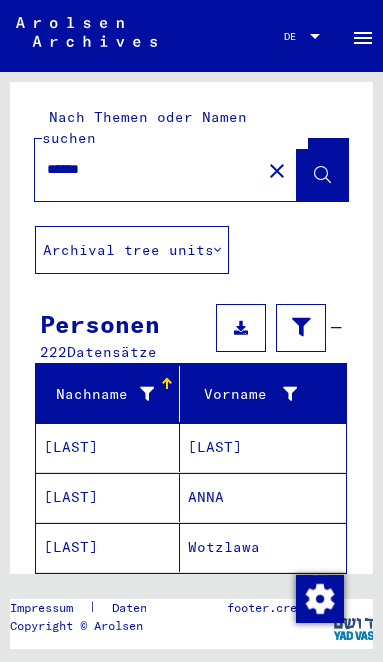 scroll, scrollTop: 0, scrollLeft: 0, axis: both 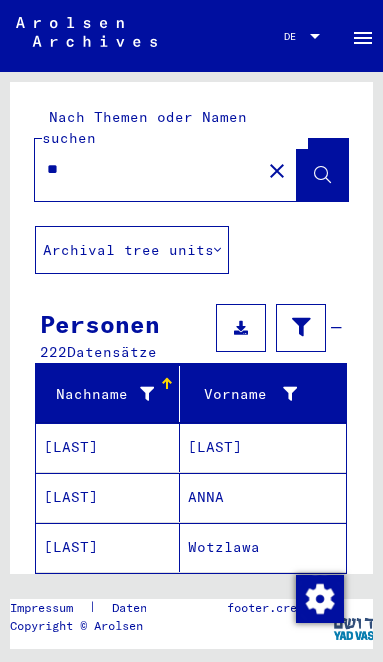 type on "*" 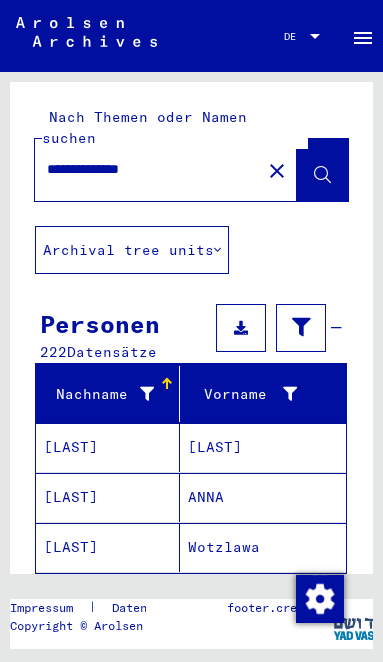 click 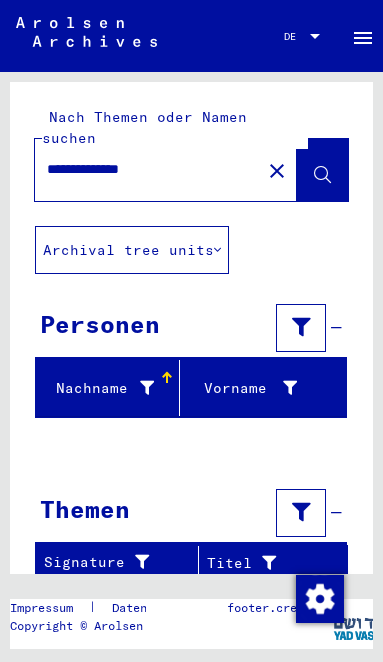 click on "**********" at bounding box center [148, 169] 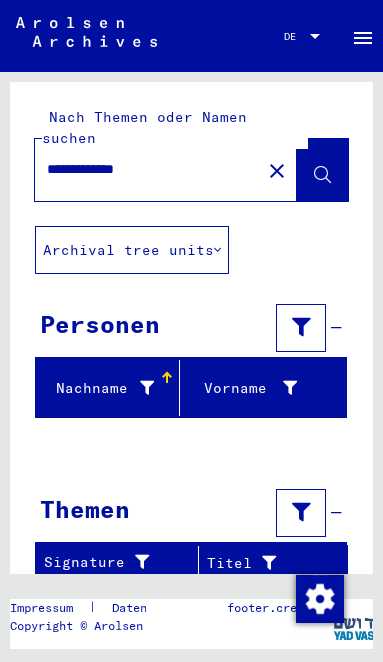 click 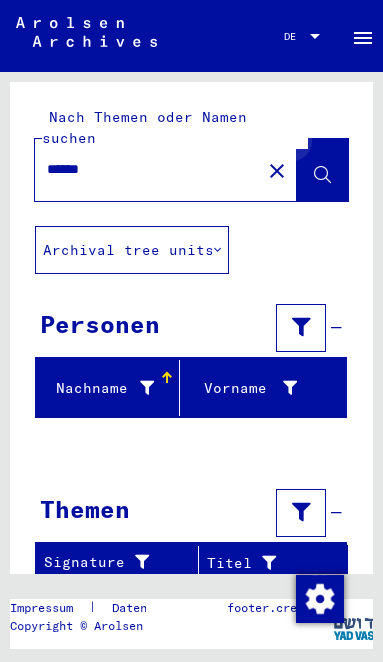 type on "******" 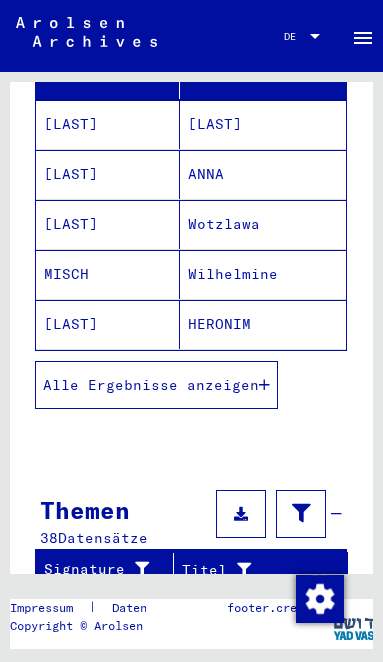 scroll, scrollTop: 321, scrollLeft: 0, axis: vertical 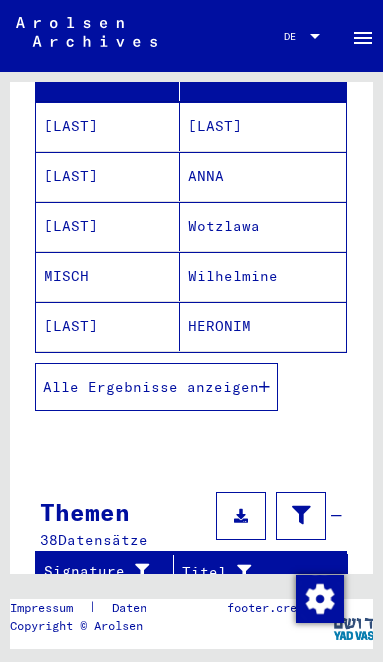 click on "Alle Ergebnisse anzeigen" at bounding box center (151, 387) 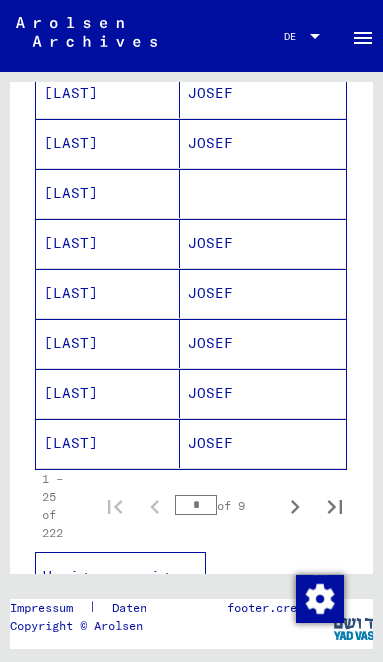 scroll, scrollTop: 1228, scrollLeft: 0, axis: vertical 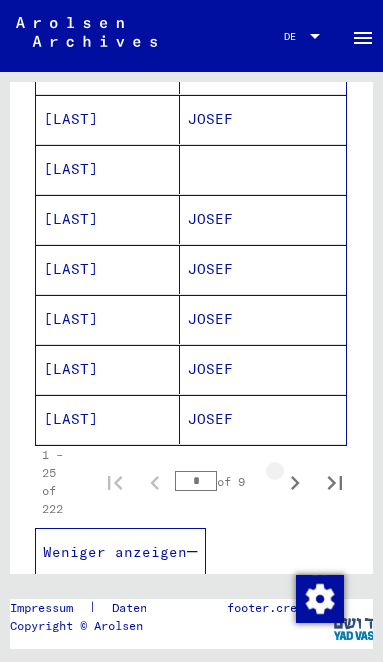 click 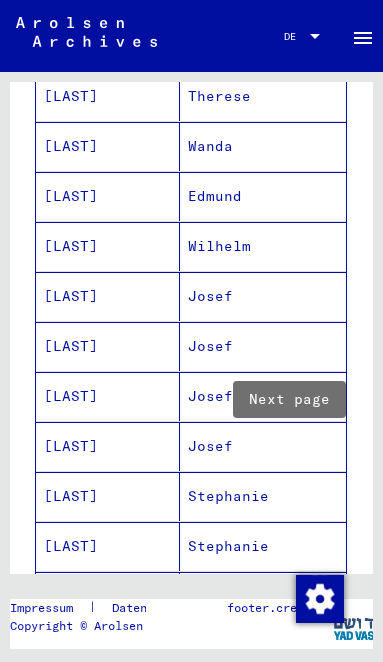 scroll, scrollTop: 869, scrollLeft: 0, axis: vertical 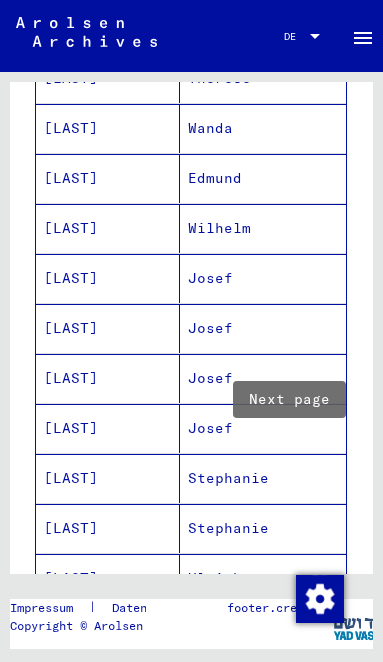 click on "Stephanie" at bounding box center [263, 528] 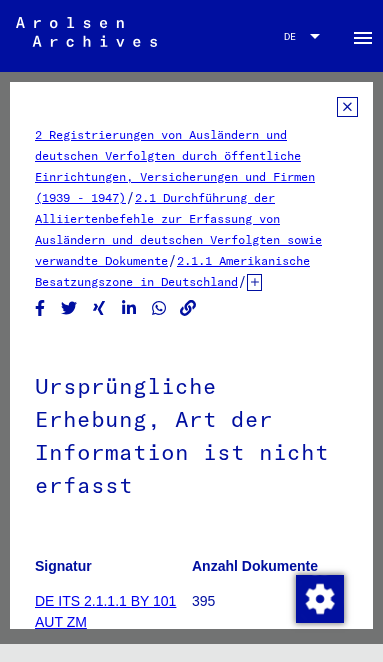 scroll, scrollTop: 67, scrollLeft: 0, axis: vertical 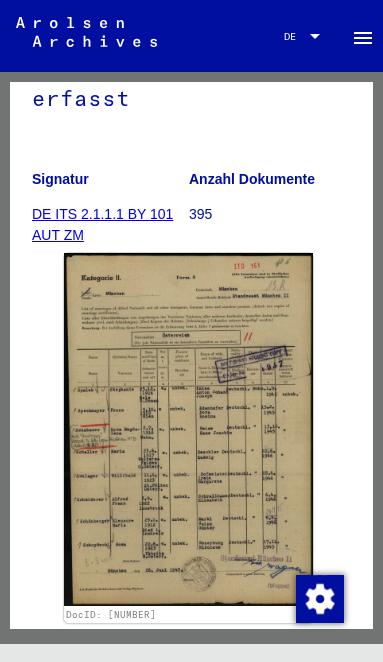 click 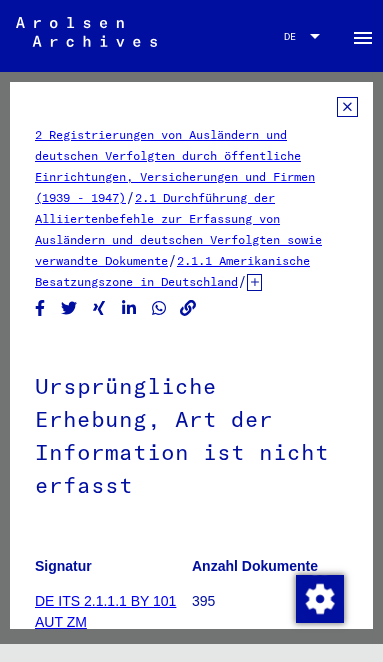 scroll, scrollTop: 0, scrollLeft: 0, axis: both 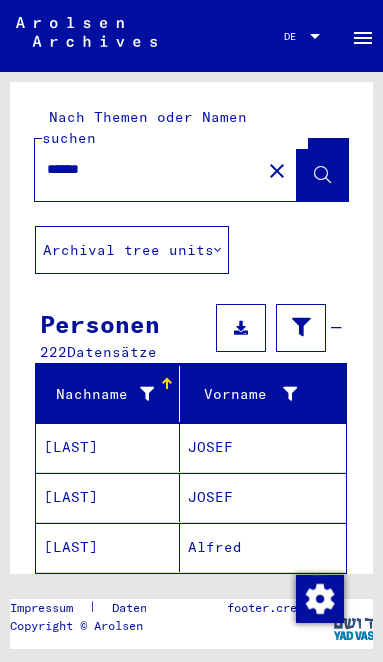 click on "close" 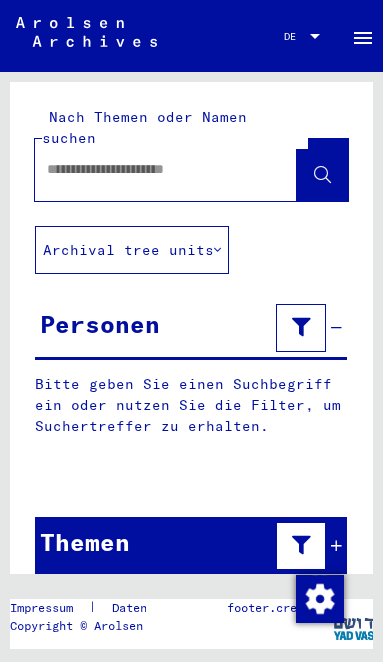 click at bounding box center (148, 169) 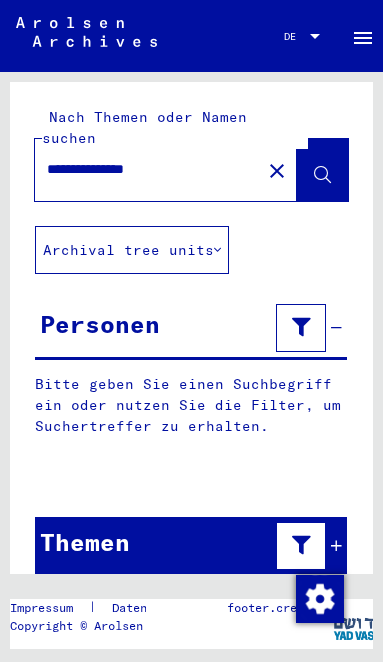 type on "**********" 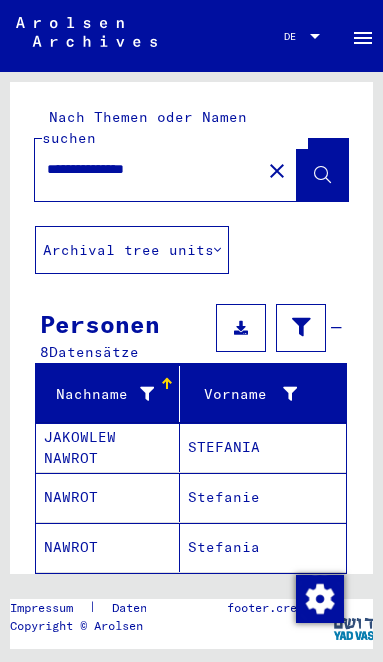 click on "Nachname" at bounding box center (111, 394) 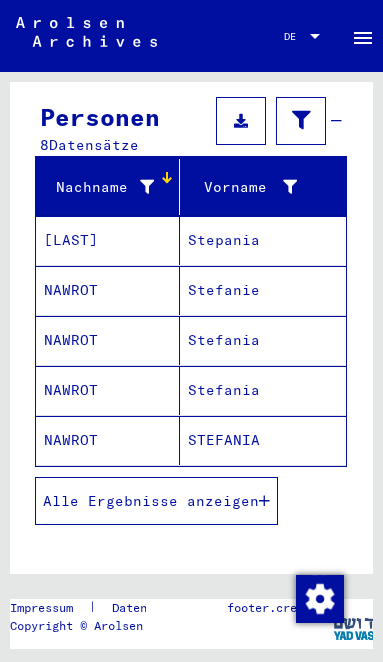 scroll, scrollTop: 205, scrollLeft: 0, axis: vertical 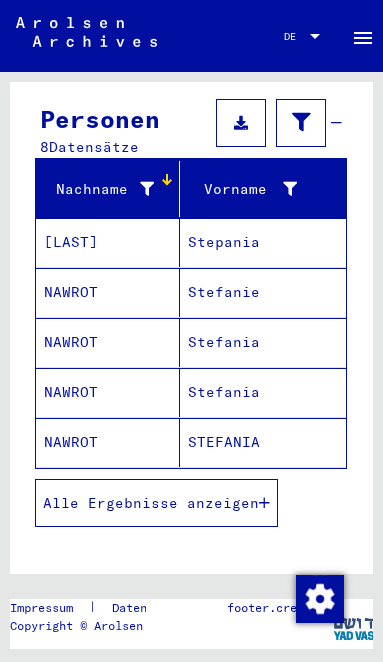 click on "NAWROT" at bounding box center [108, 342] 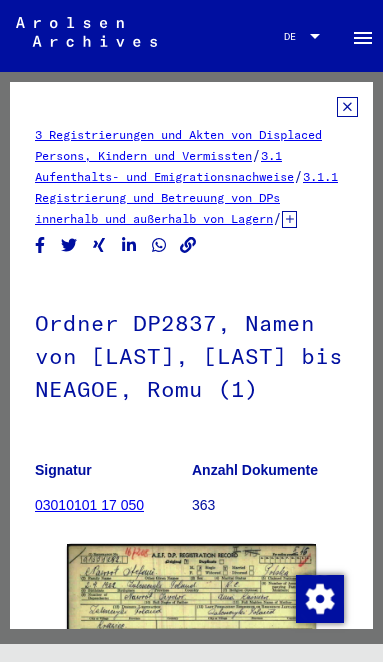 scroll, scrollTop: 0, scrollLeft: 0, axis: both 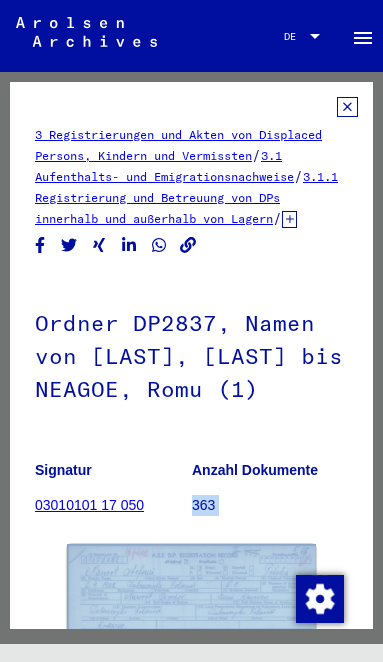 click 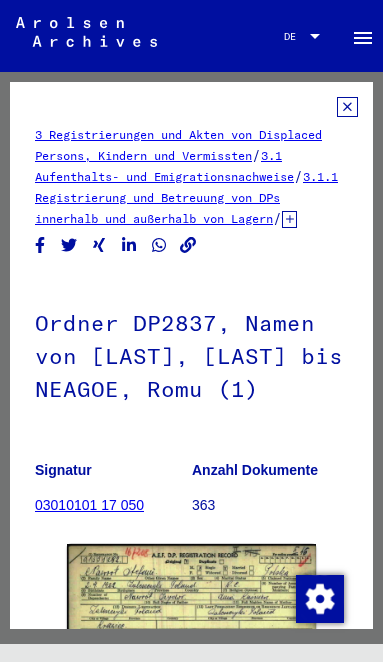 click on "03010101 17 050" 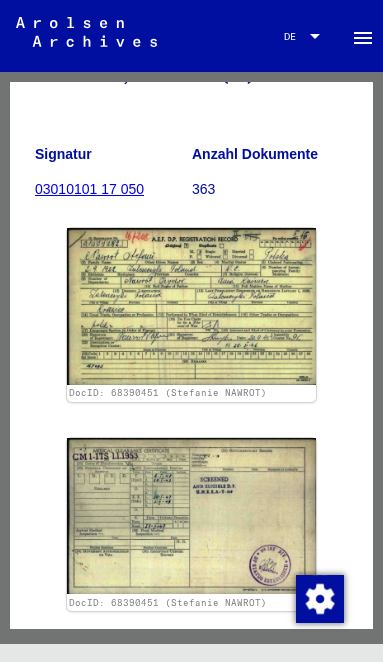 scroll, scrollTop: 472, scrollLeft: 0, axis: vertical 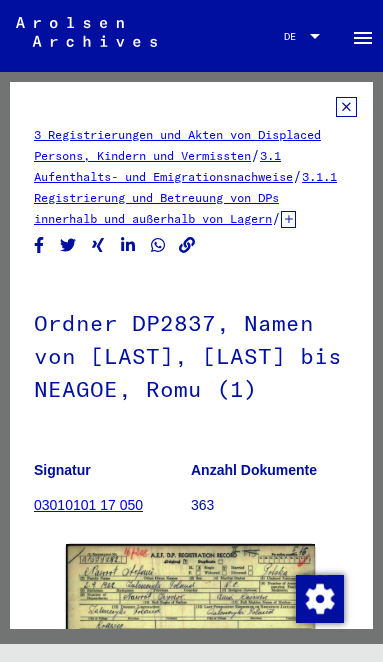click 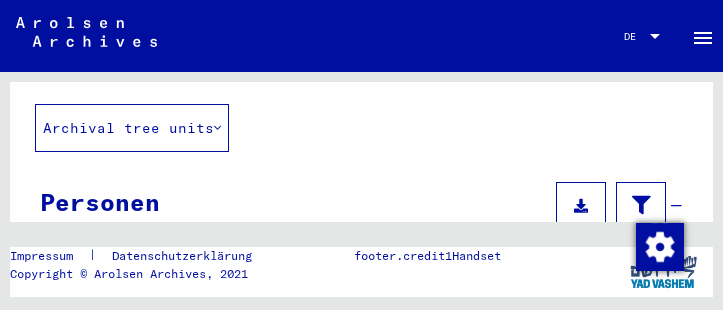 click at bounding box center [630, 272] 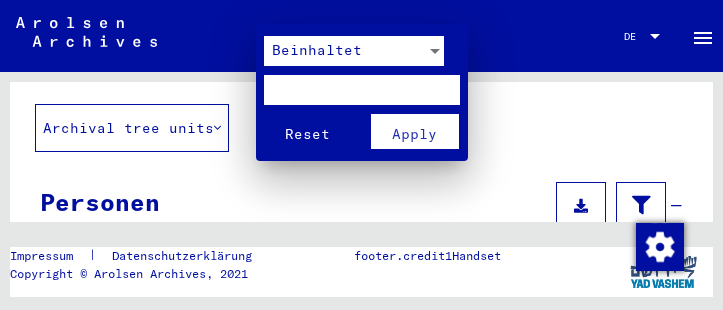click at bounding box center [435, 51] 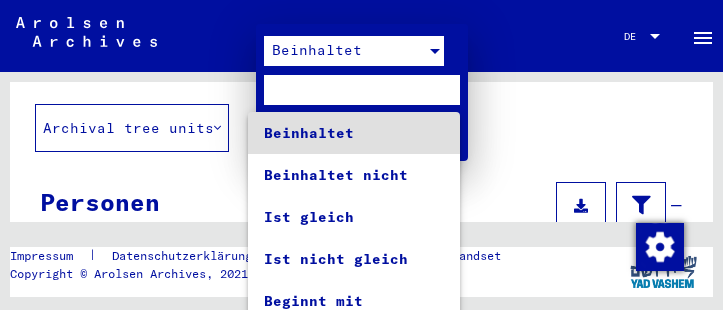 click at bounding box center [361, 155] 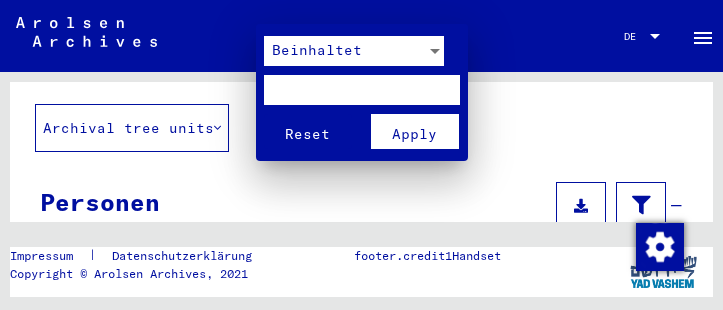 click on "Reset" at bounding box center [307, 134] 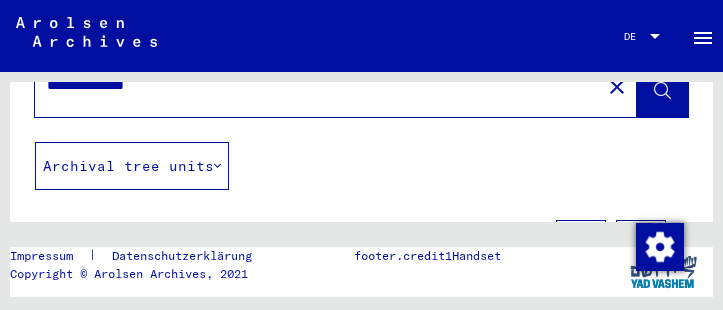 scroll, scrollTop: 77, scrollLeft: 0, axis: vertical 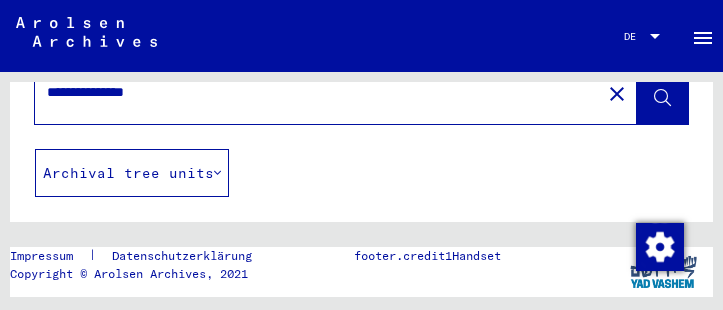 click on "Archival tree units" 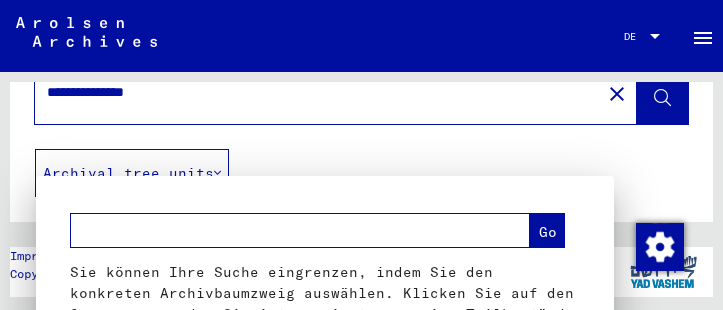 scroll, scrollTop: 190, scrollLeft: 0, axis: vertical 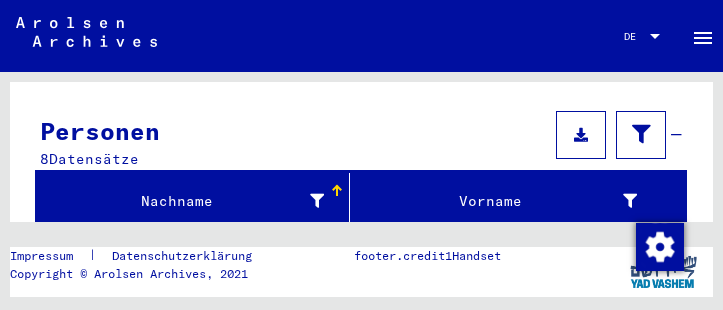 click at bounding box center (581, 135) 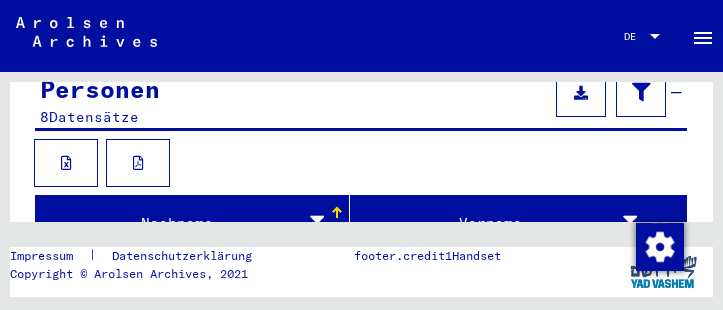 click at bounding box center [138, 163] 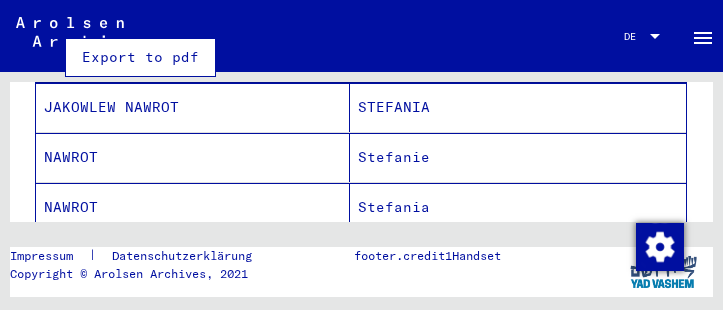 scroll, scrollTop: 435, scrollLeft: 0, axis: vertical 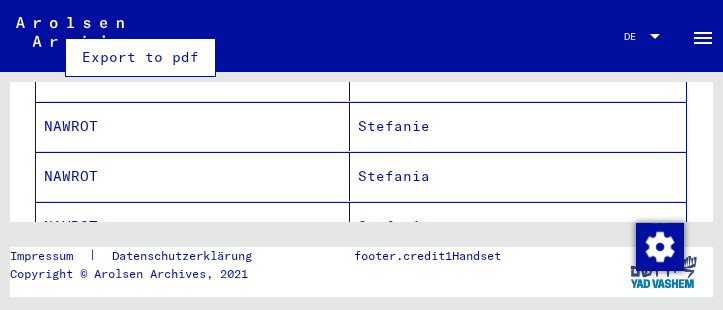 click on "NAWROT" at bounding box center [193, 176] 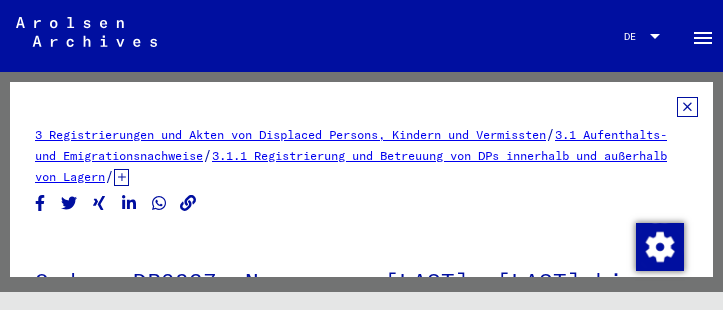 scroll, scrollTop: 0, scrollLeft: 0, axis: both 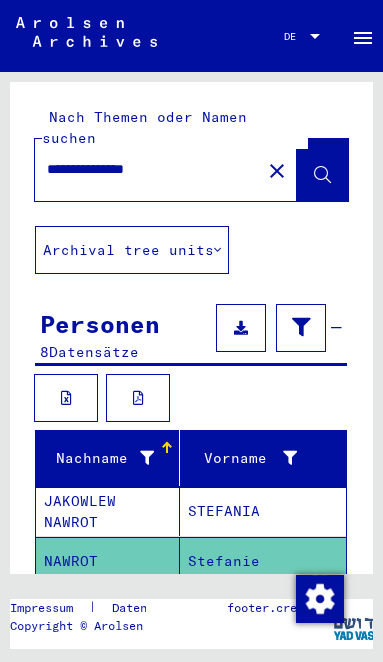 click on "**********" at bounding box center (148, 169) 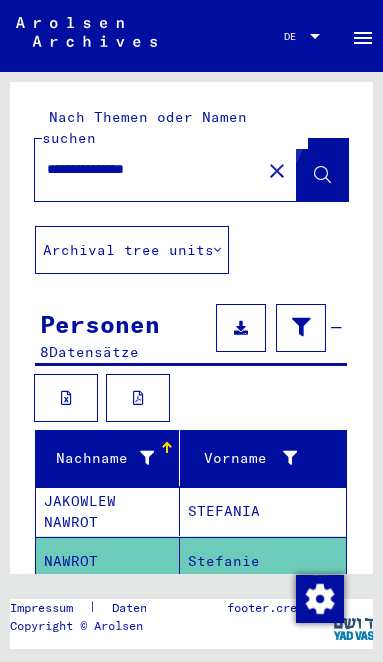type on "**********" 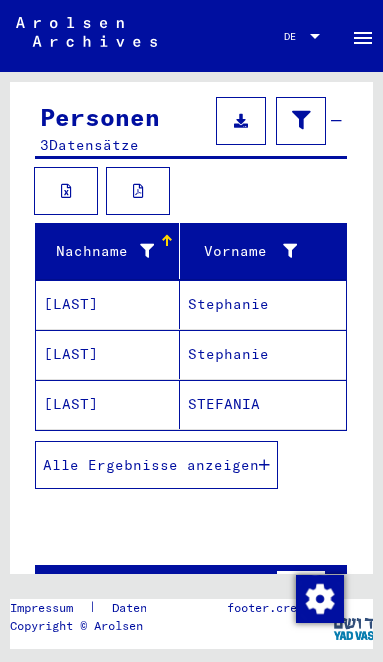 scroll, scrollTop: 206, scrollLeft: 0, axis: vertical 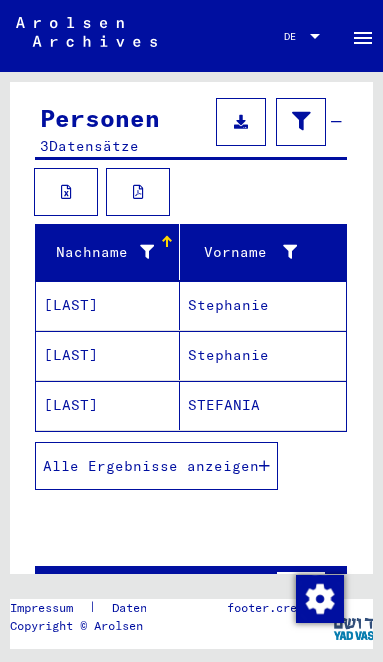 click on "[LAST]" at bounding box center [108, 355] 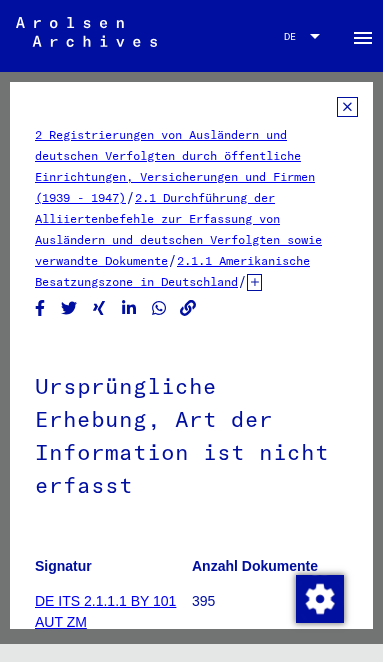 scroll, scrollTop: 0, scrollLeft: 0, axis: both 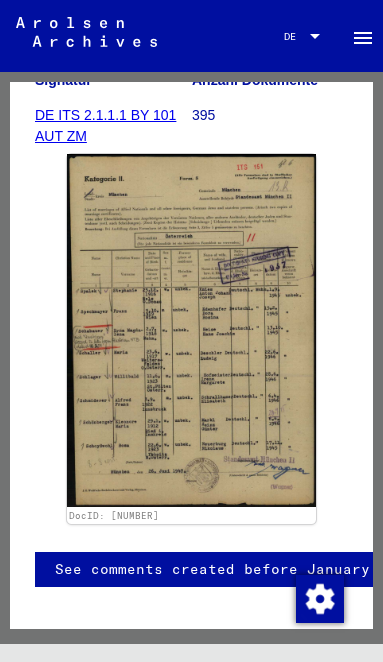 click 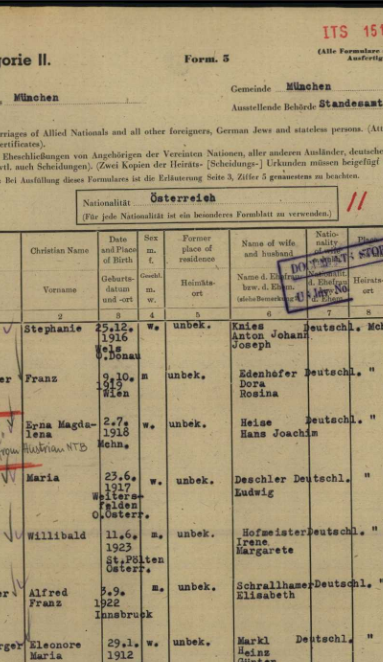 scroll, scrollTop: 488, scrollLeft: 0, axis: vertical 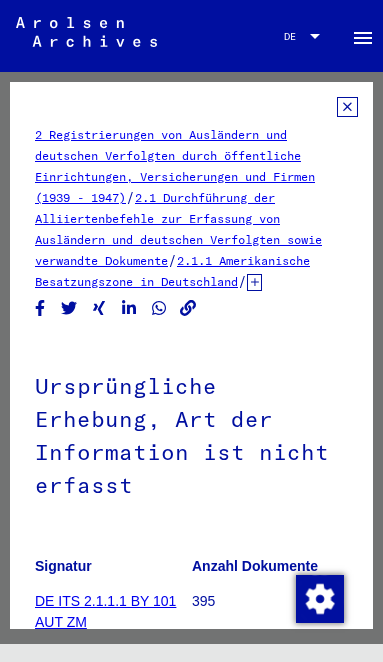 click 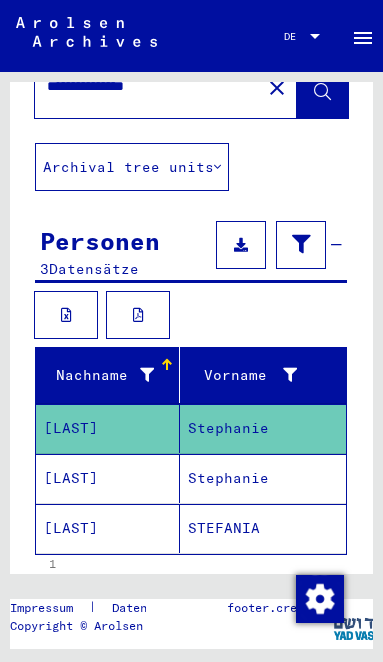 scroll, scrollTop: 84, scrollLeft: 0, axis: vertical 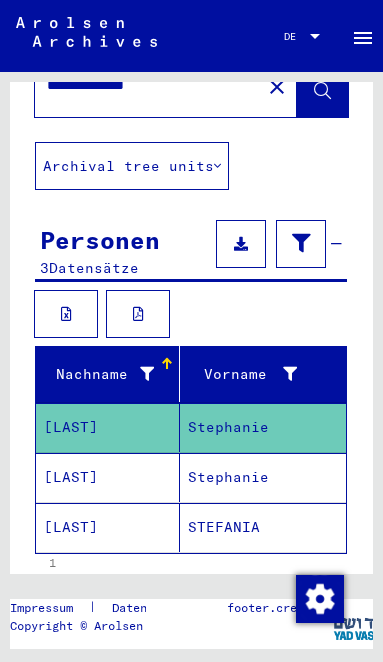 click on "Stephanie" at bounding box center [263, 527] 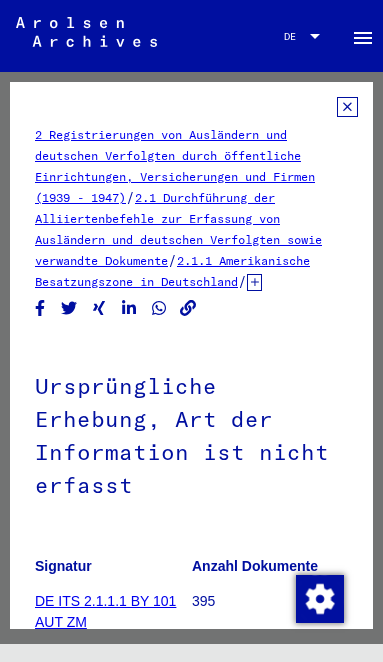 scroll, scrollTop: 0, scrollLeft: 0, axis: both 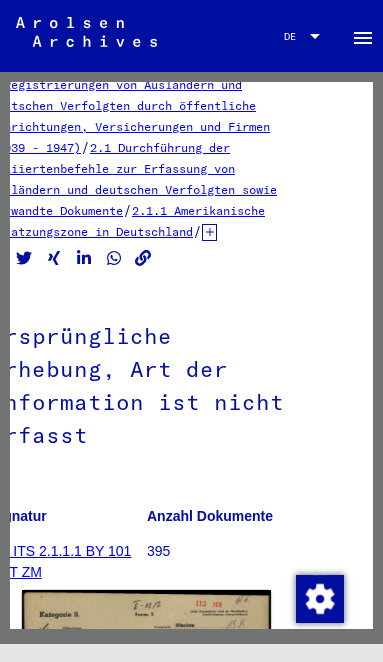 click on "2 Registrierungen von Ausländern und deutschen Verfolgten durch öffentliche Einrichtungen, Versicherungen und Firmen (1939 - 1947)   /   2.1 Durchführung der Alliiertenbefehle zur Erfassung von Ausländern und deutschen Verfolgten sowie verwandte Dokumente   /   2.1.1 Amerikanische Besatzungszone in Deutschland   /   2.1.1.1 Listen von Angehörigen der Vereinten Nationen, anderer Ausländer, deutscher Juden und Staatenloser, amerikanische Zone; Bayern, Hessen (1)   /   2.1.1.1 BY Unterlagen aus Bayern   /   2.1.1.1 BY 101 Dokumente aus dem Landkreis München (SK)   /   2.1.1.1 BY 101 AUT Nationalität/Herkunft der aufgeführten Personen: Österreichisch    /   2.1.1.1 BY 101 AUT 0 Informationen verschiedener Art   /  Ursprüngliche Erhebung, Art der Information ist nicht erfasst  Signatur DE ITS 2.1.1.1 BY 101 AUT ZM Anzahl Dokumente 395 DocID: [NUMBER] See comments created before January 2022" 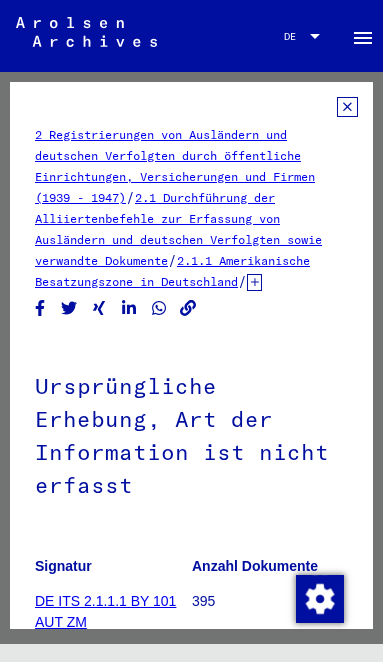 scroll, scrollTop: 0, scrollLeft: 0, axis: both 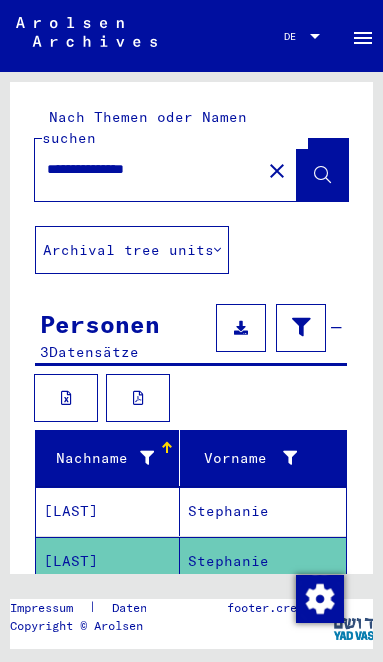 click on "[LAST]" 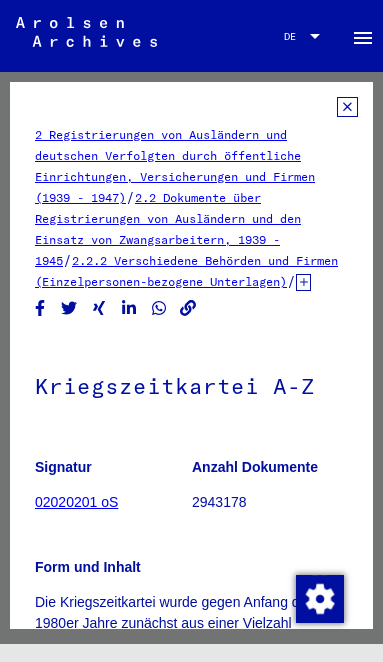 scroll, scrollTop: 0, scrollLeft: 0, axis: both 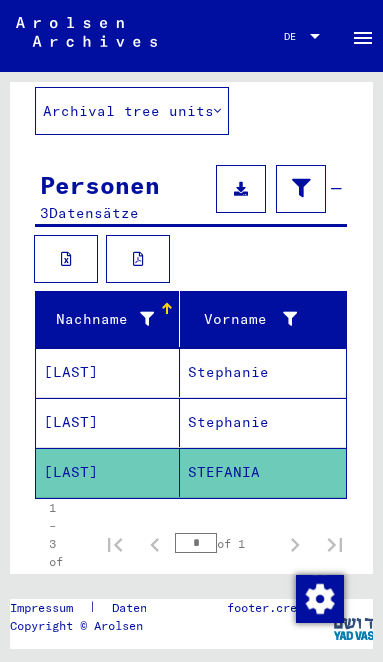 click on "STEFANIA" 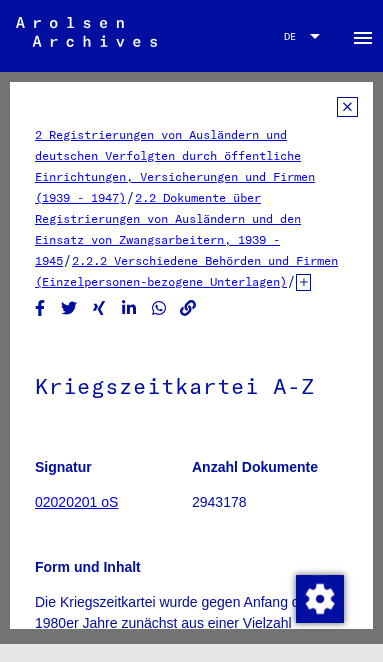 scroll, scrollTop: 0, scrollLeft: 0, axis: both 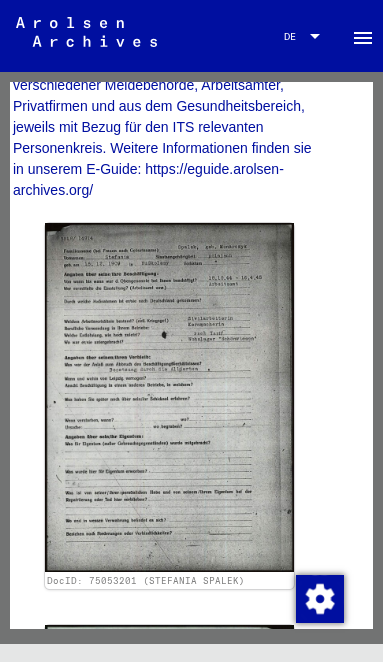 click 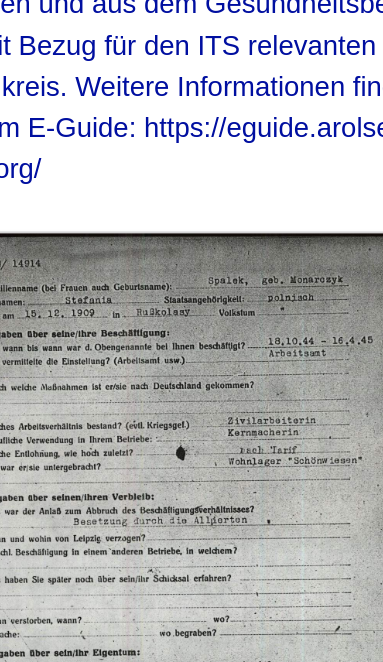 scroll, scrollTop: 555, scrollLeft: 28, axis: both 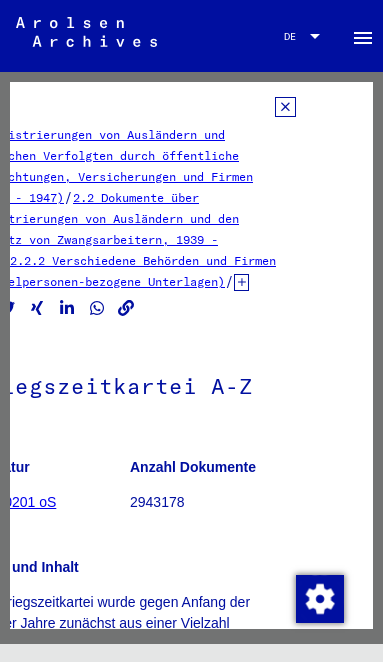 click 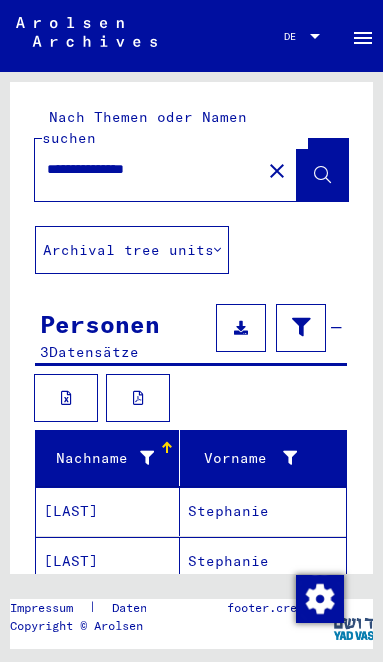scroll, scrollTop: 0, scrollLeft: 0, axis: both 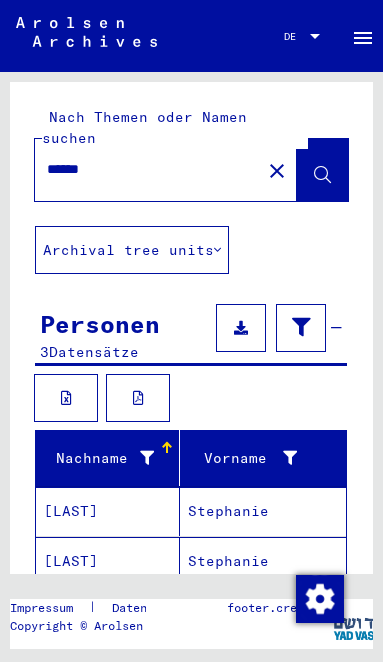 type on "******" 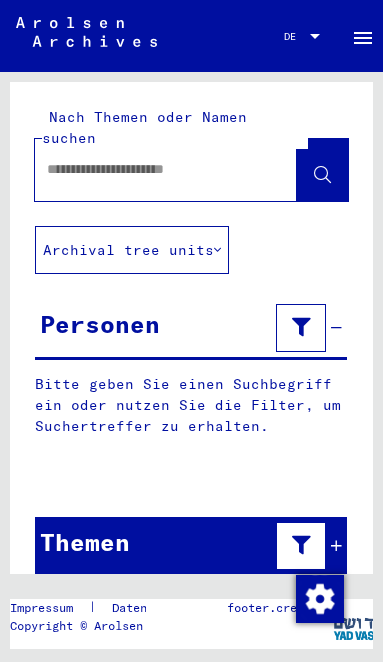 click at bounding box center (148, 169) 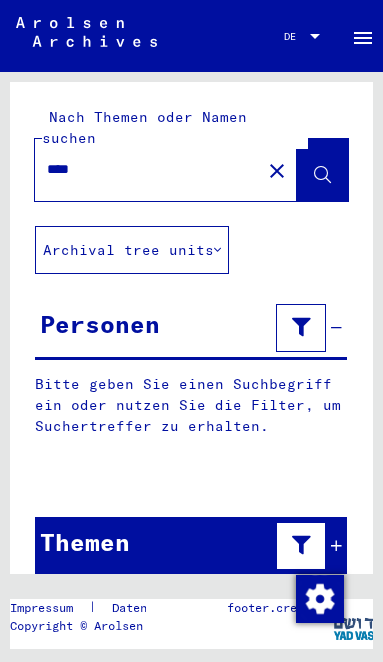 type on "****" 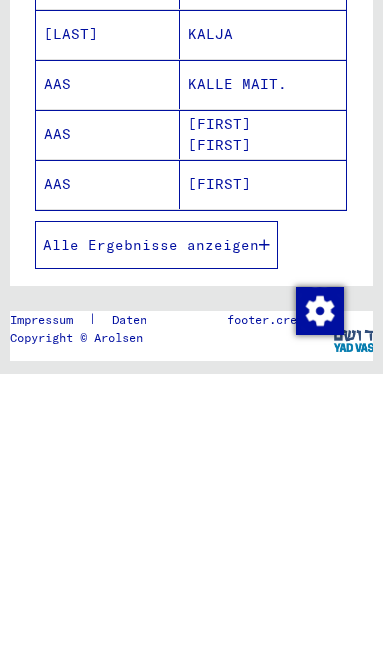 scroll, scrollTop: 238, scrollLeft: 0, axis: vertical 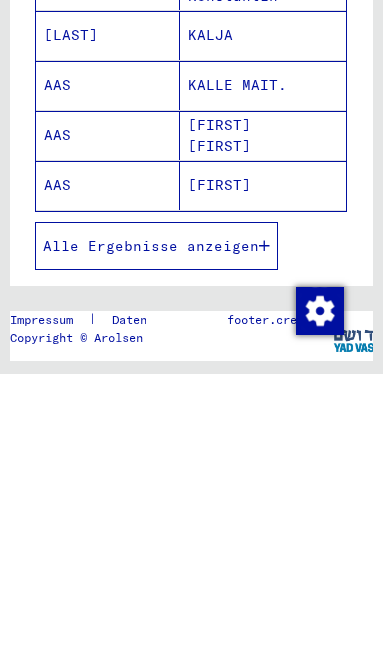 click on "Alle Ergebnisse anzeigen" at bounding box center [151, 534] 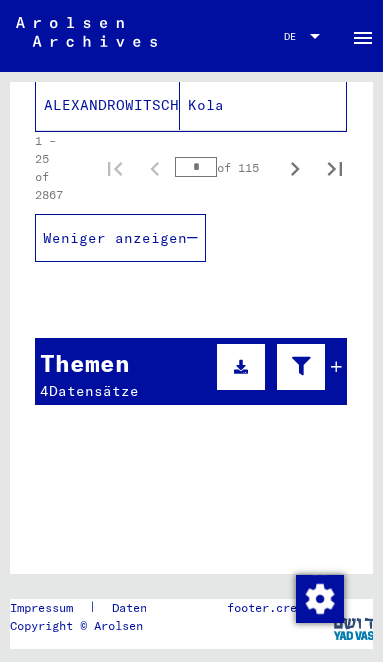 scroll, scrollTop: 1624, scrollLeft: 0, axis: vertical 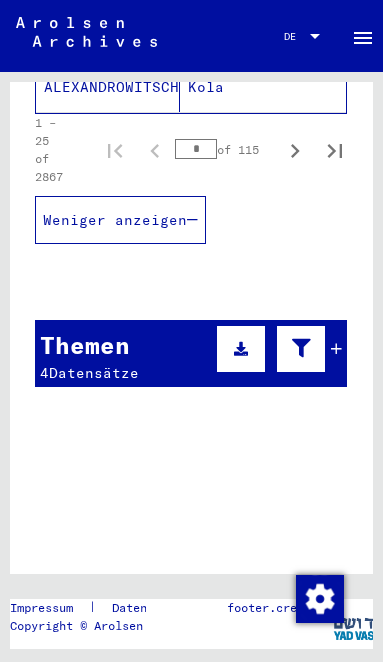 click on "Themen 4  Datensätze" at bounding box center (191, 353) 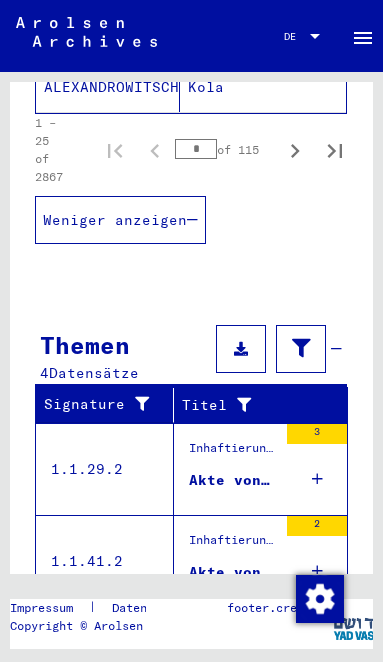 click on "Akte von [LAST], [FIRST], geboren am [DATE], geboren in [CITY]-[CITY]" at bounding box center [233, 480] 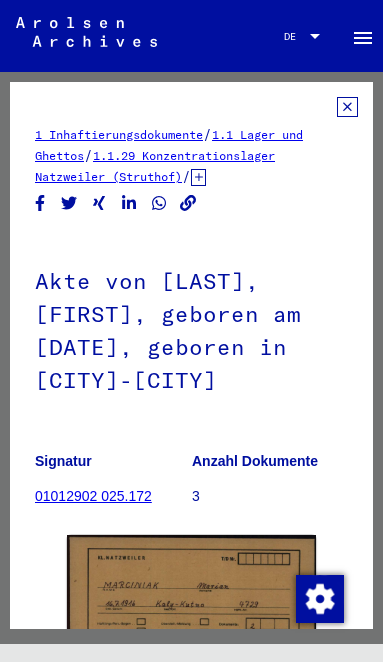 scroll, scrollTop: 0, scrollLeft: 0, axis: both 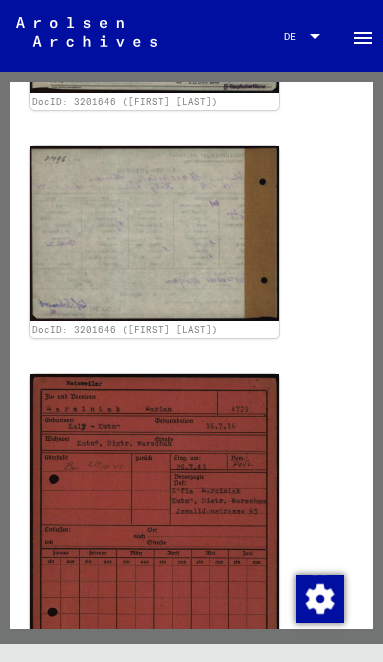 click 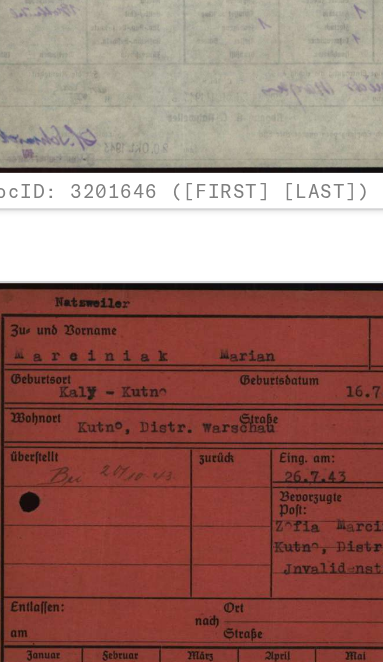 scroll, scrollTop: 1084, scrollLeft: 22, axis: both 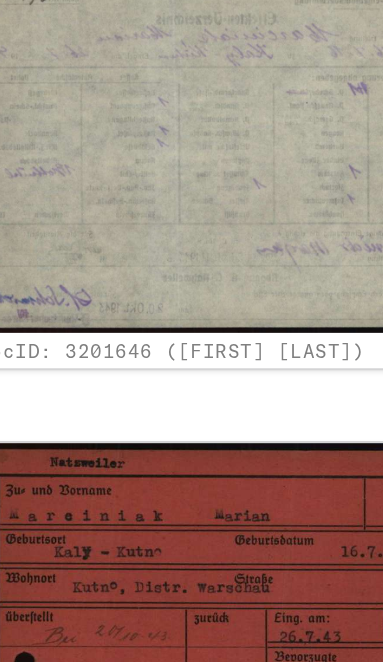 click 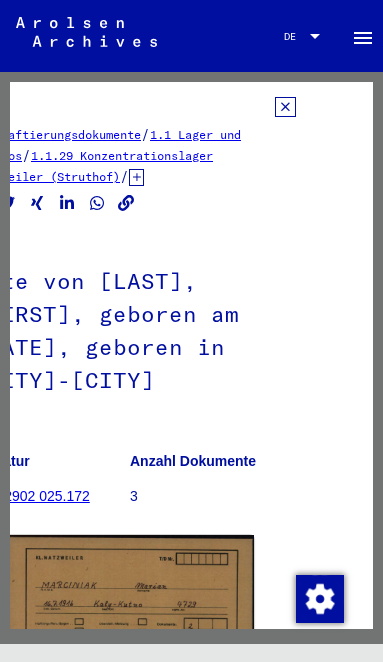 scroll, scrollTop: 0, scrollLeft: 62, axis: horizontal 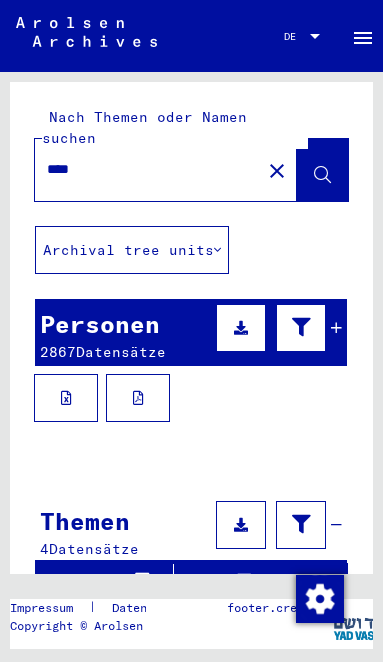 click on "close" 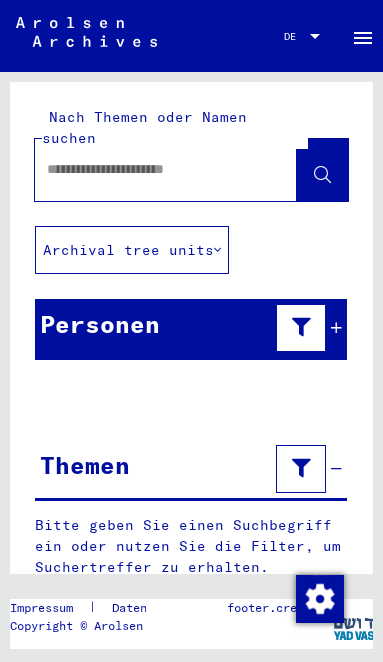 click at bounding box center [148, 169] 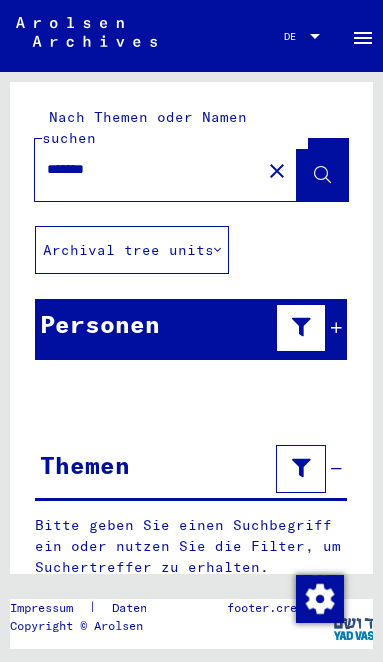 click on "Bitte geben Sie einen Suchbegriff ein oder nutzen Sie die Filter, um Suchertreffer zu erhalten." at bounding box center [191, 405] 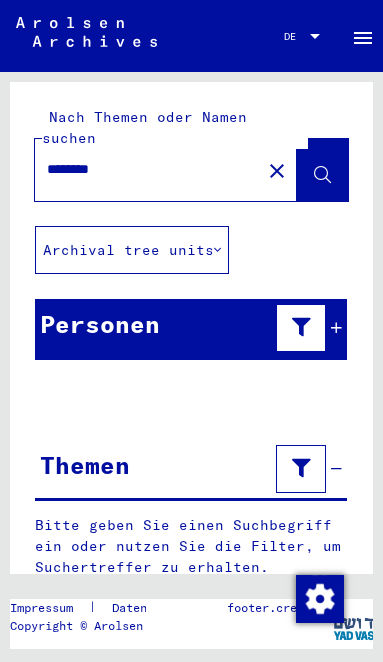 type on "********" 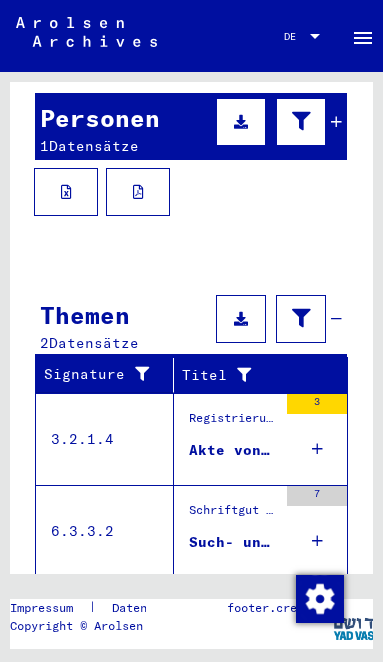 scroll, scrollTop: 205, scrollLeft: 0, axis: vertical 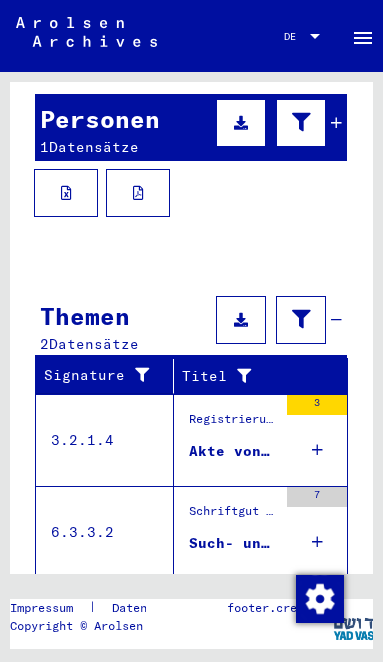 click on "Such- und Bescheinigungsvorgang Nr. 610.435 für [LAST], [LAST] geboren [DATE]" at bounding box center [233, 543] 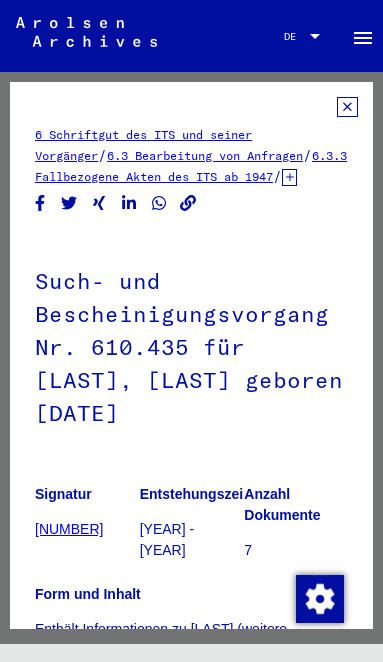 scroll, scrollTop: 0, scrollLeft: 0, axis: both 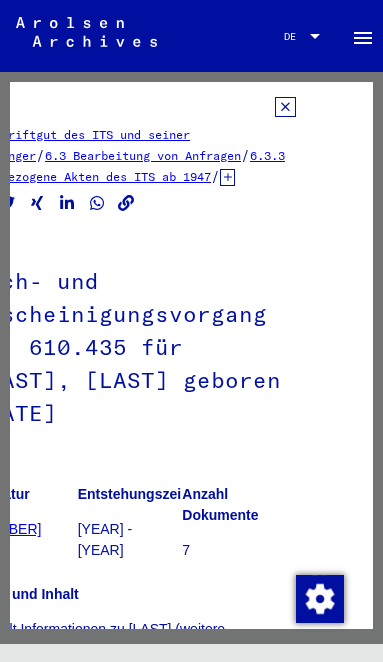 click 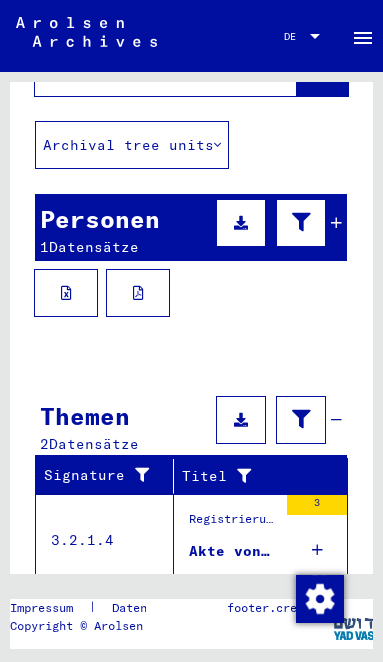 scroll, scrollTop: 106, scrollLeft: 0, axis: vertical 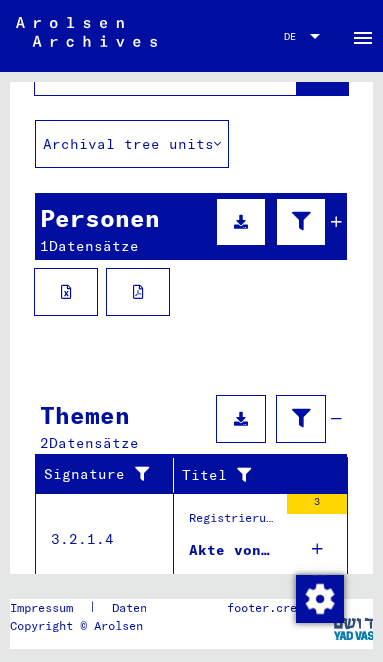 click on "Akte von [LAST], [FIRST]" at bounding box center (233, 550) 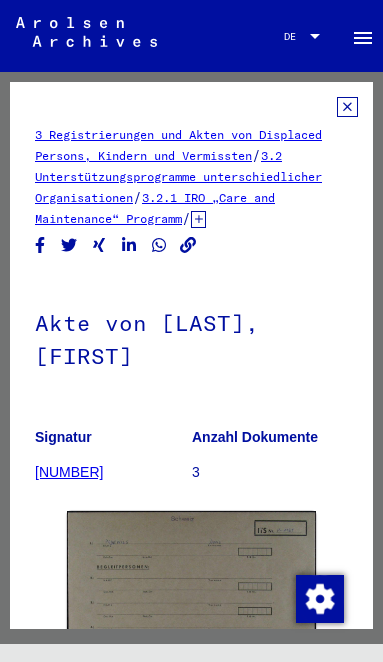 scroll, scrollTop: 0, scrollLeft: 0, axis: both 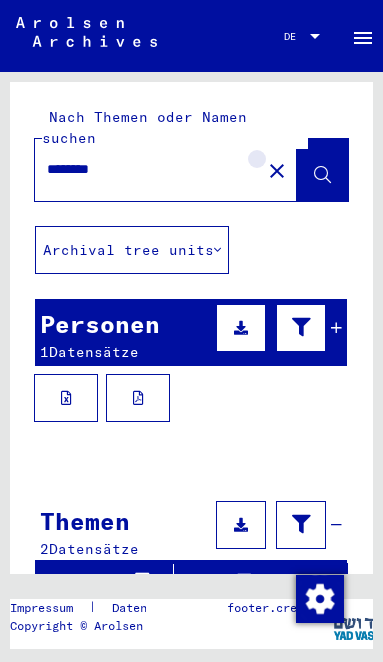 click on "close" 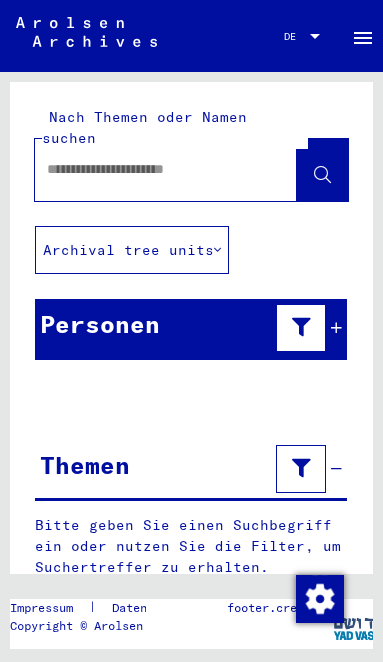 click at bounding box center (148, 169) 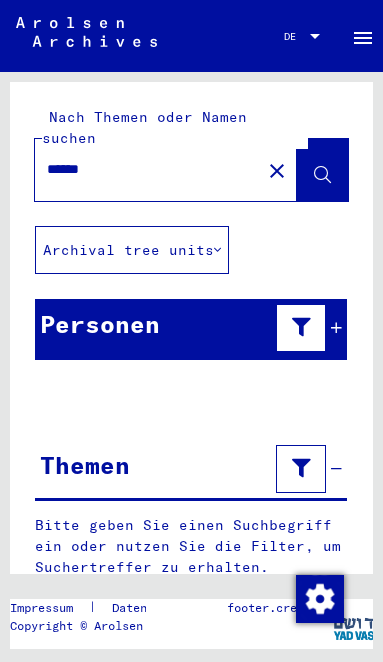 type on "******" 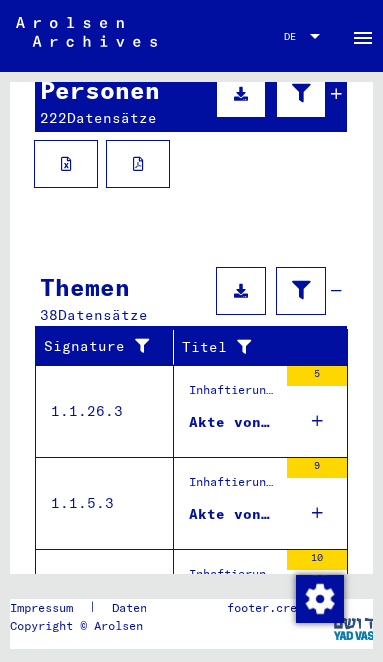 scroll, scrollTop: 237, scrollLeft: 0, axis: vertical 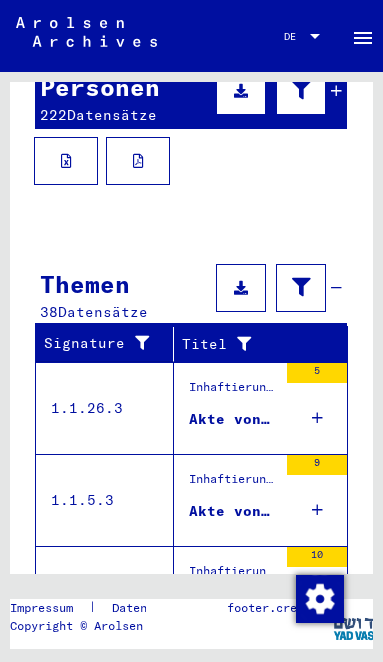 click on "Akte von [LAST], [FIRST], geboren am [DATE]" at bounding box center (233, 419) 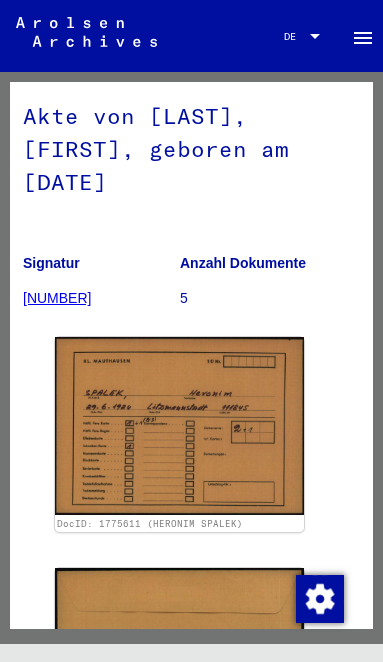 scroll, scrollTop: 164, scrollLeft: 12, axis: both 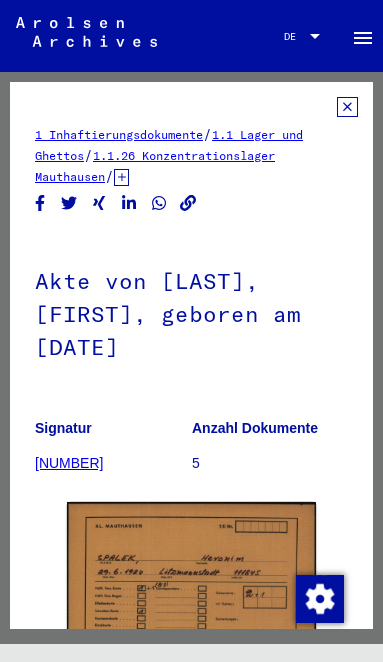 click 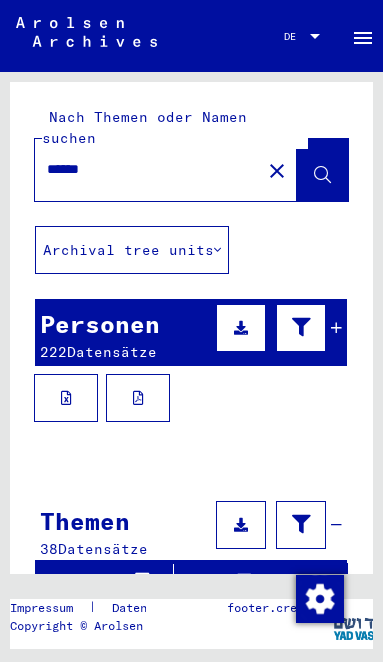 click on "******" at bounding box center (148, 169) 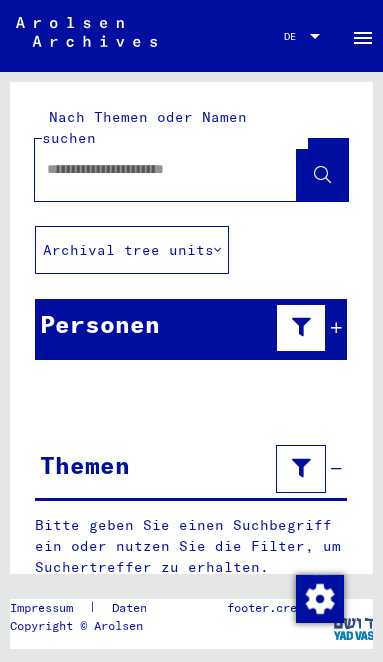 click at bounding box center [148, 169] 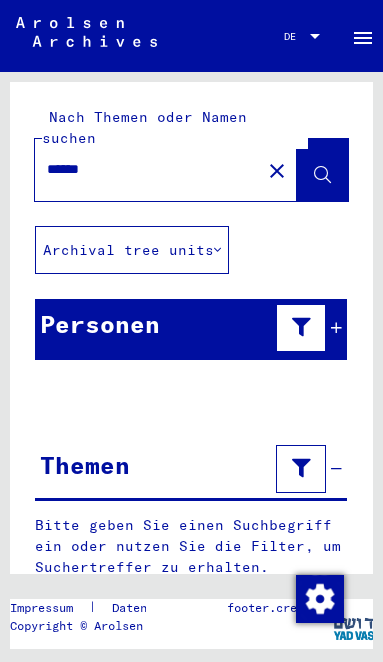 type on "******" 